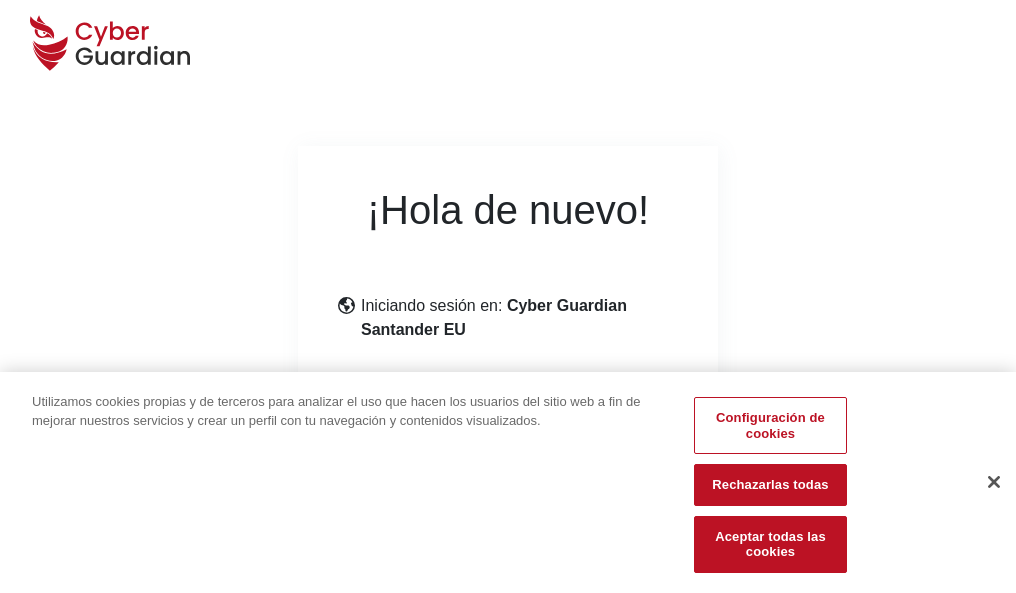 scroll, scrollTop: 245, scrollLeft: 0, axis: vertical 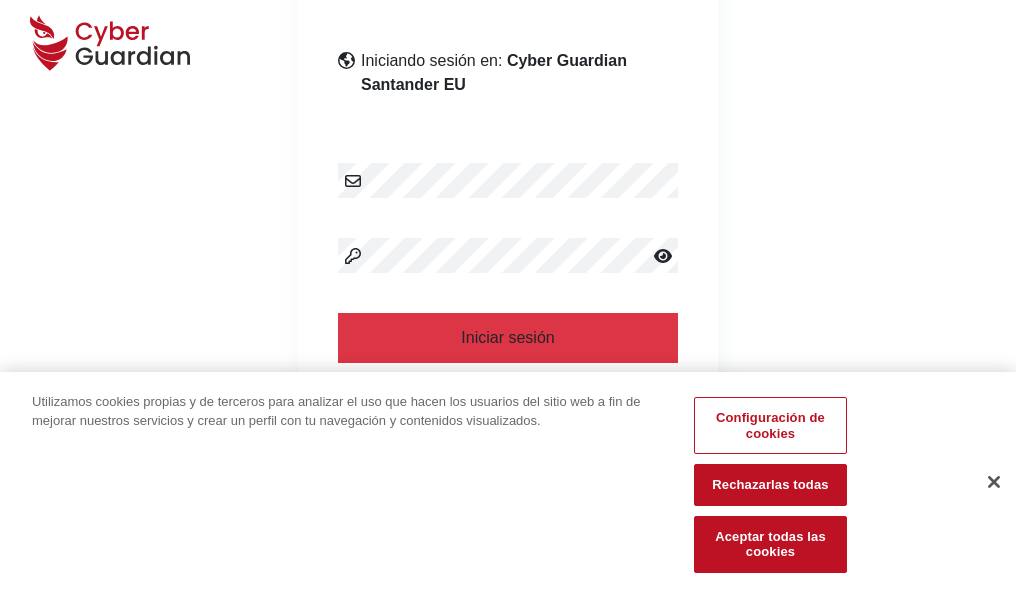 click at bounding box center (994, 482) 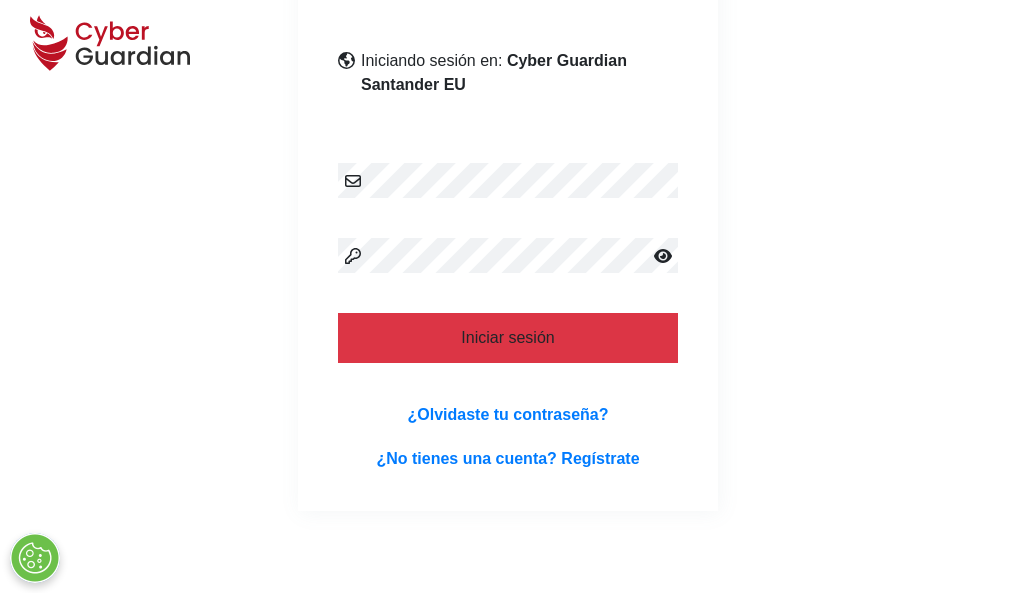 scroll, scrollTop: 389, scrollLeft: 0, axis: vertical 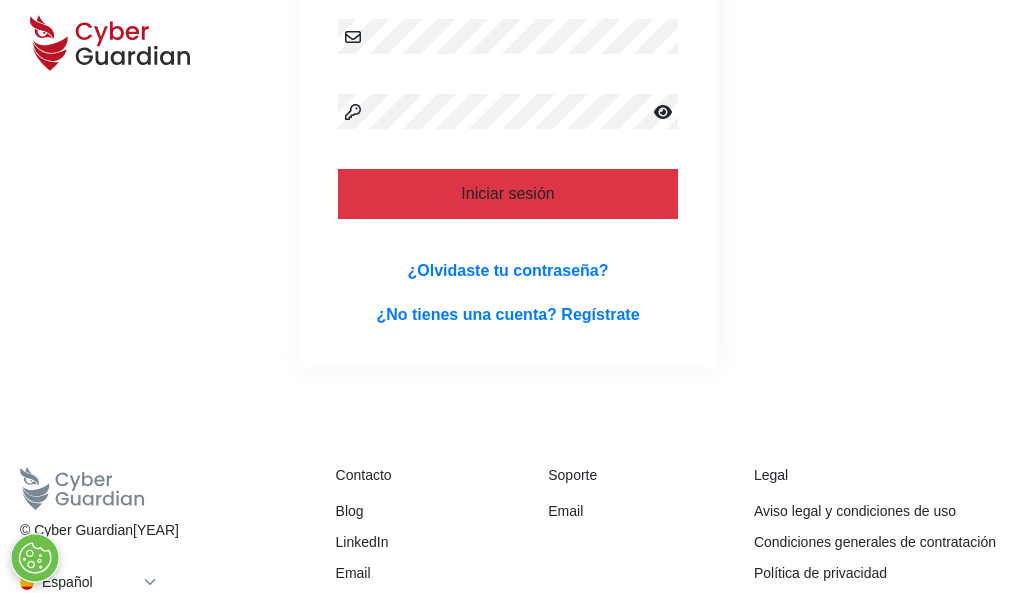 type 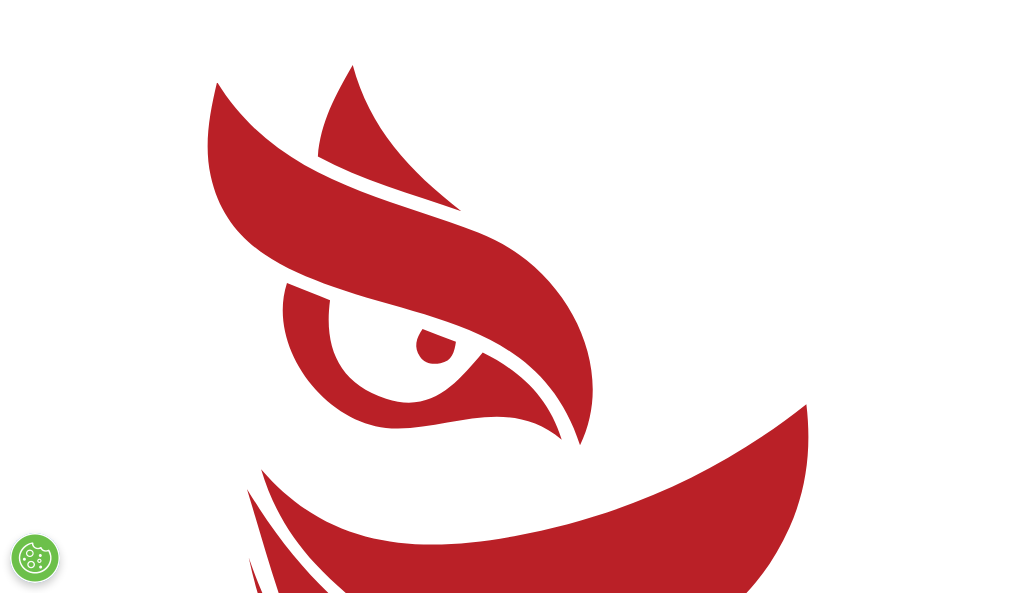 scroll, scrollTop: 0, scrollLeft: 0, axis: both 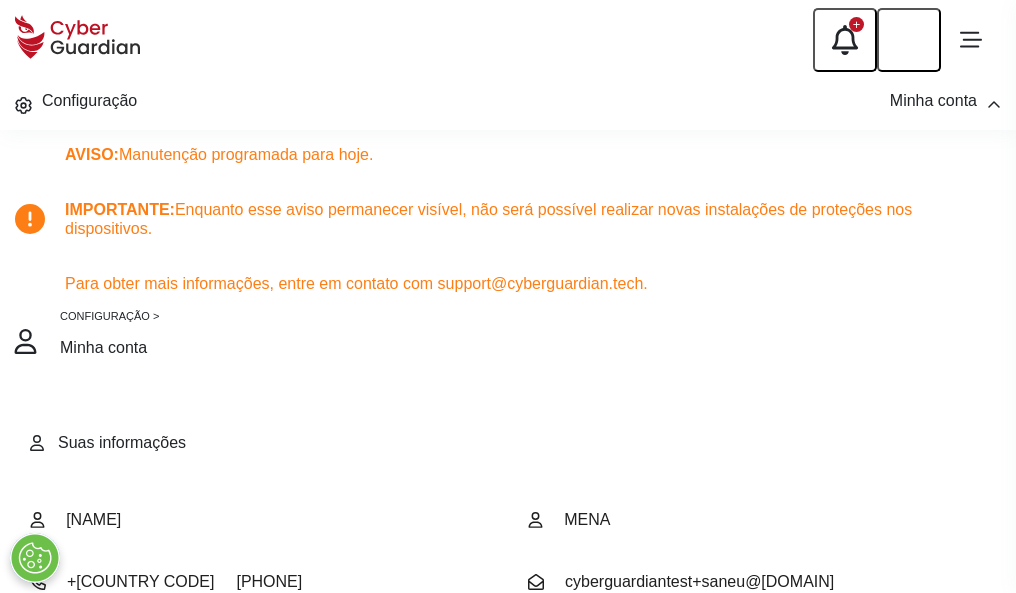 click at bounding box center (86, 723) 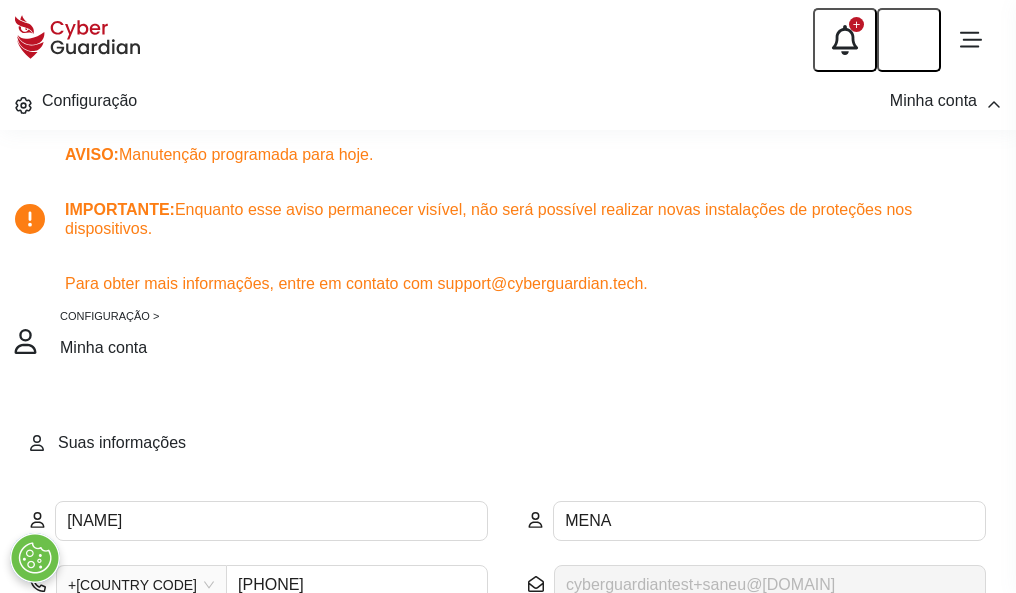 scroll, scrollTop: 199, scrollLeft: 0, axis: vertical 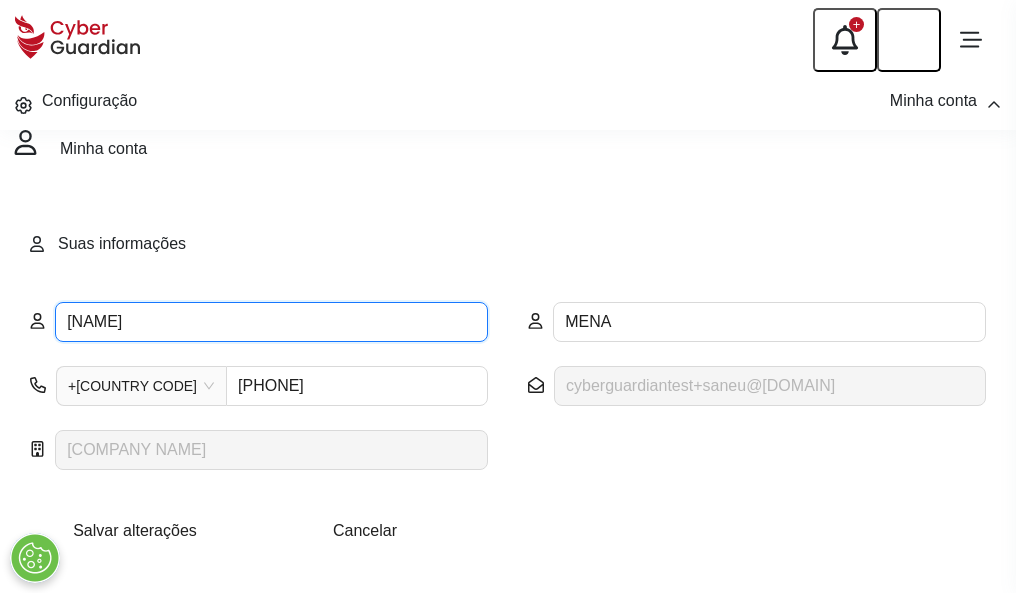 click on "ANTONIO" at bounding box center (271, 322) 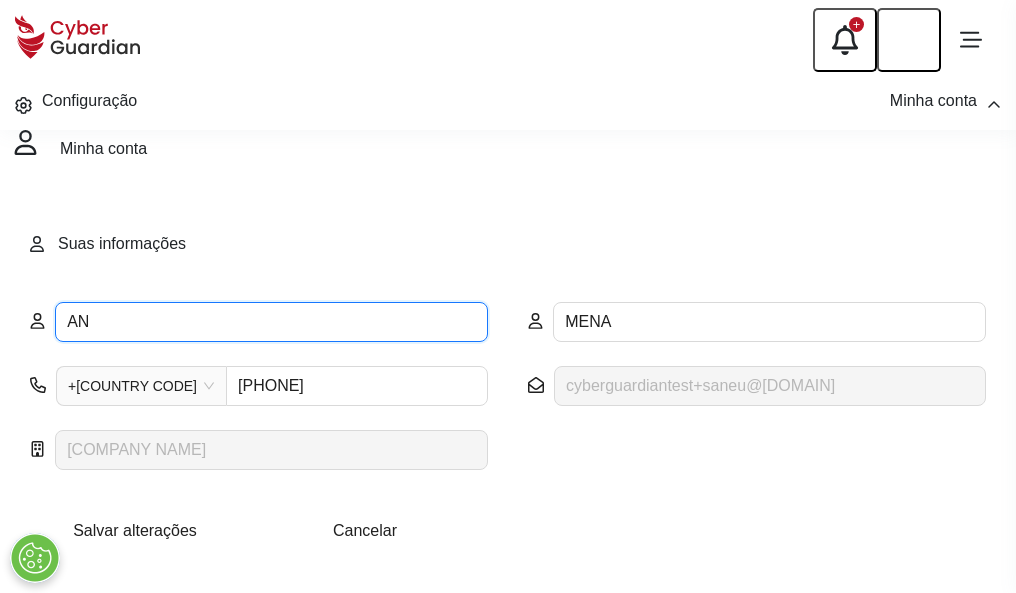 type on "A" 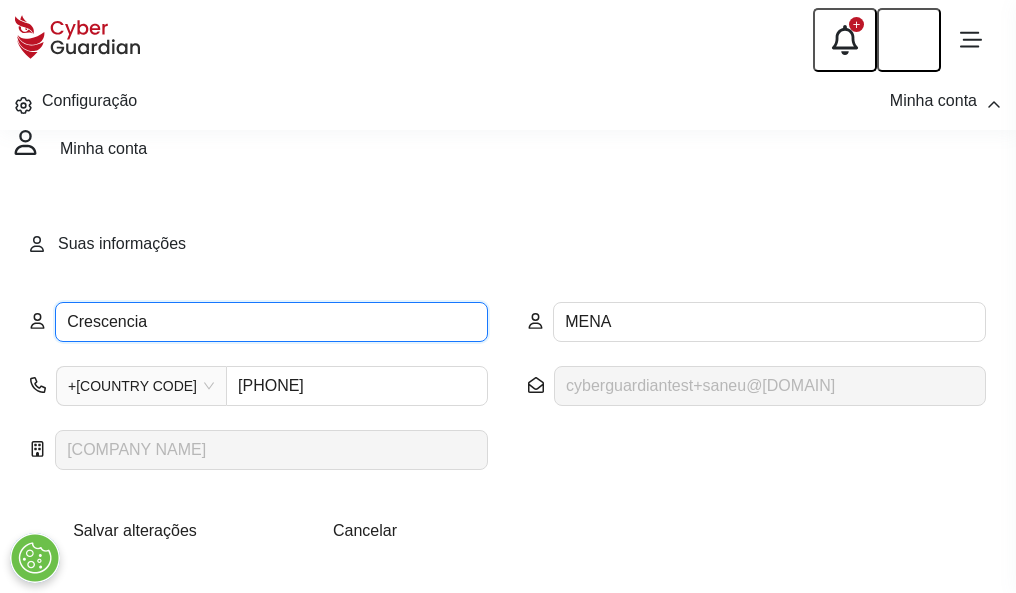 type on "Crescencia" 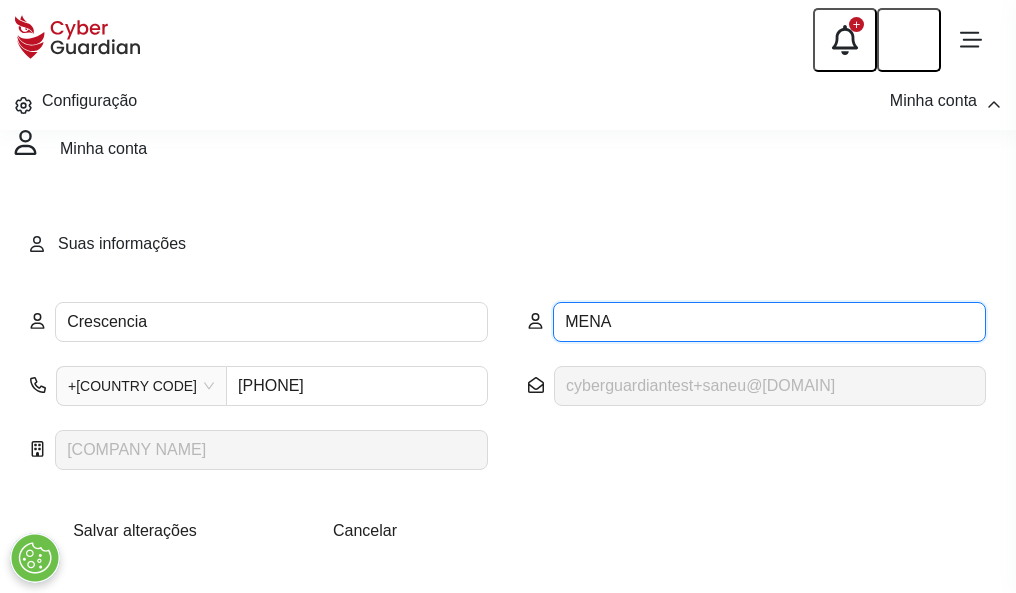 click on "MENA" at bounding box center [769, 322] 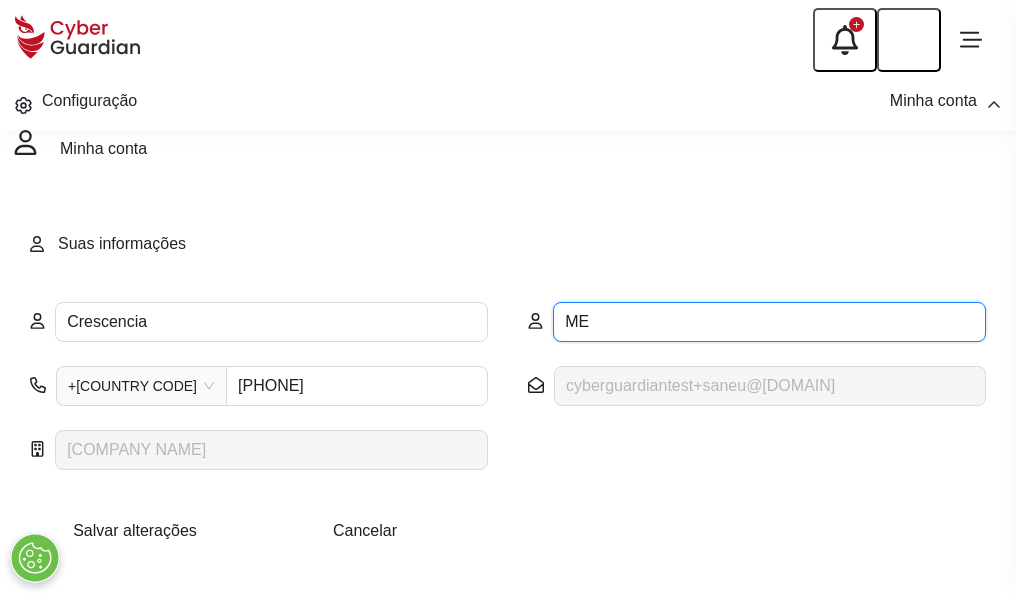 type on "M" 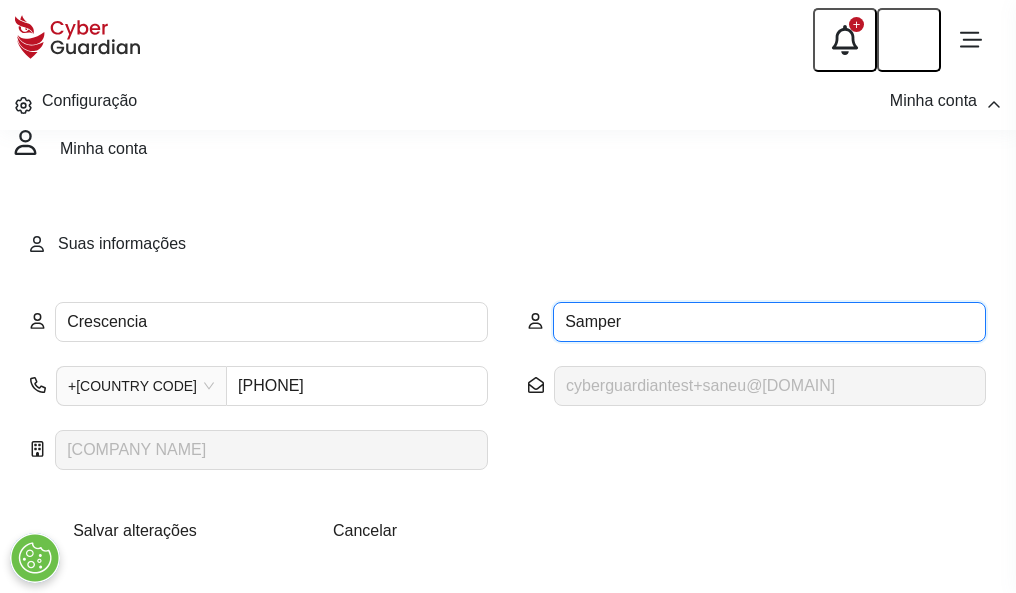 type on "Samper" 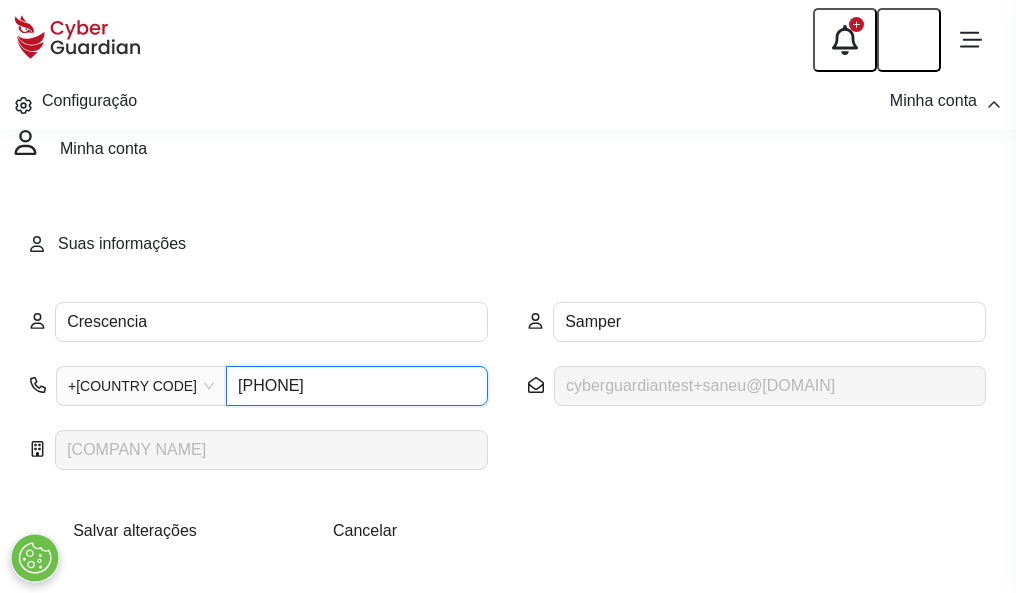 click on "847748959" at bounding box center (357, 386) 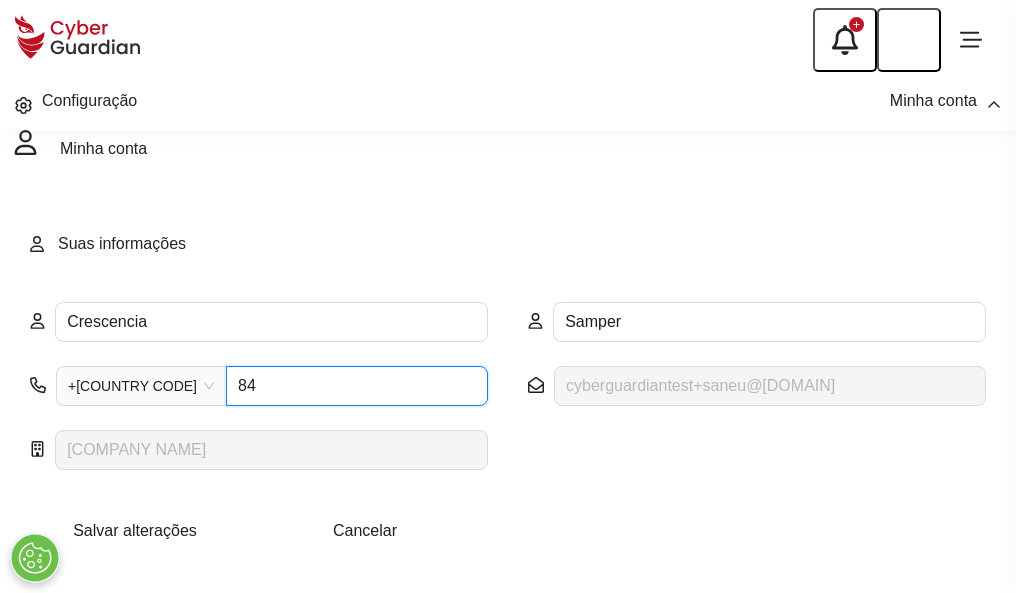 type on "8" 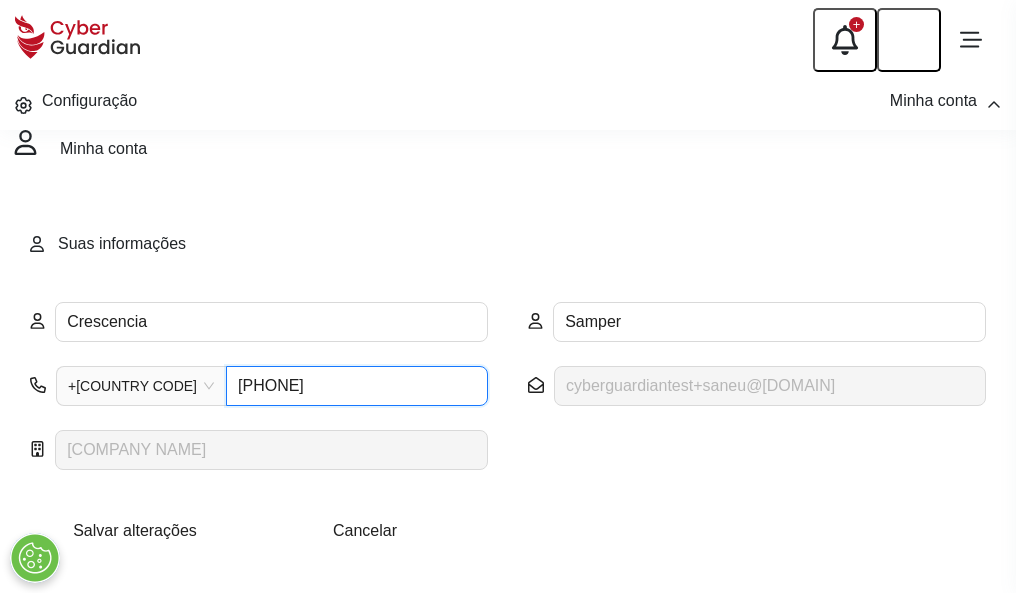 type on "718312564" 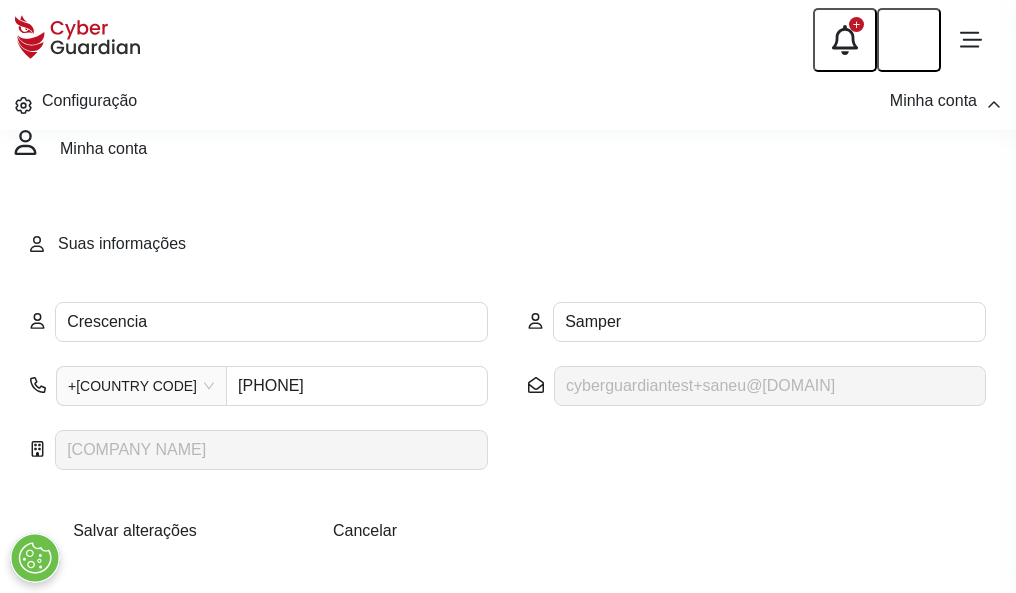 click on "Salvar alterações" at bounding box center [135, 530] 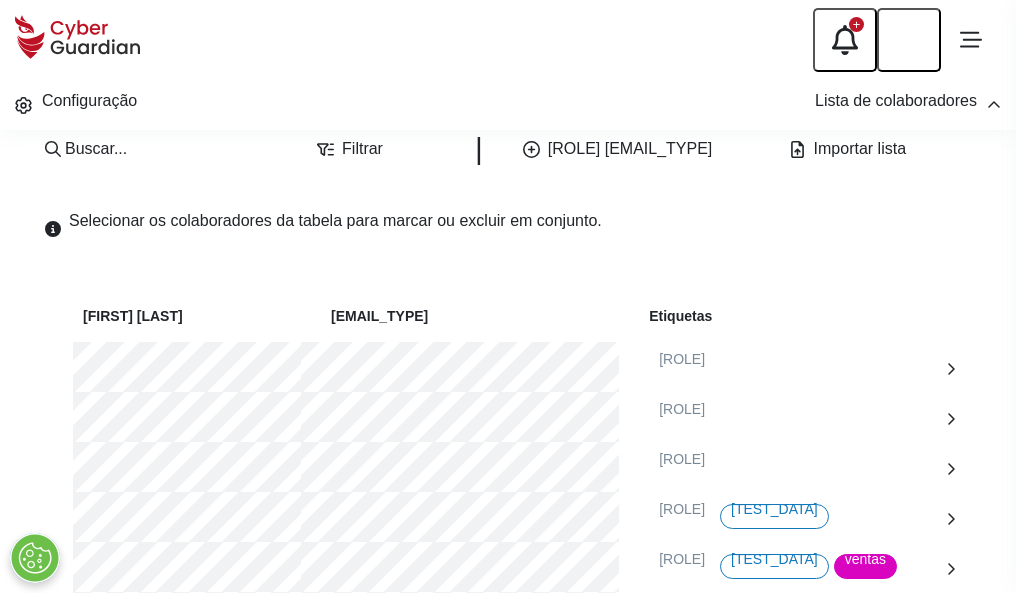 scroll, scrollTop: 1092, scrollLeft: 0, axis: vertical 